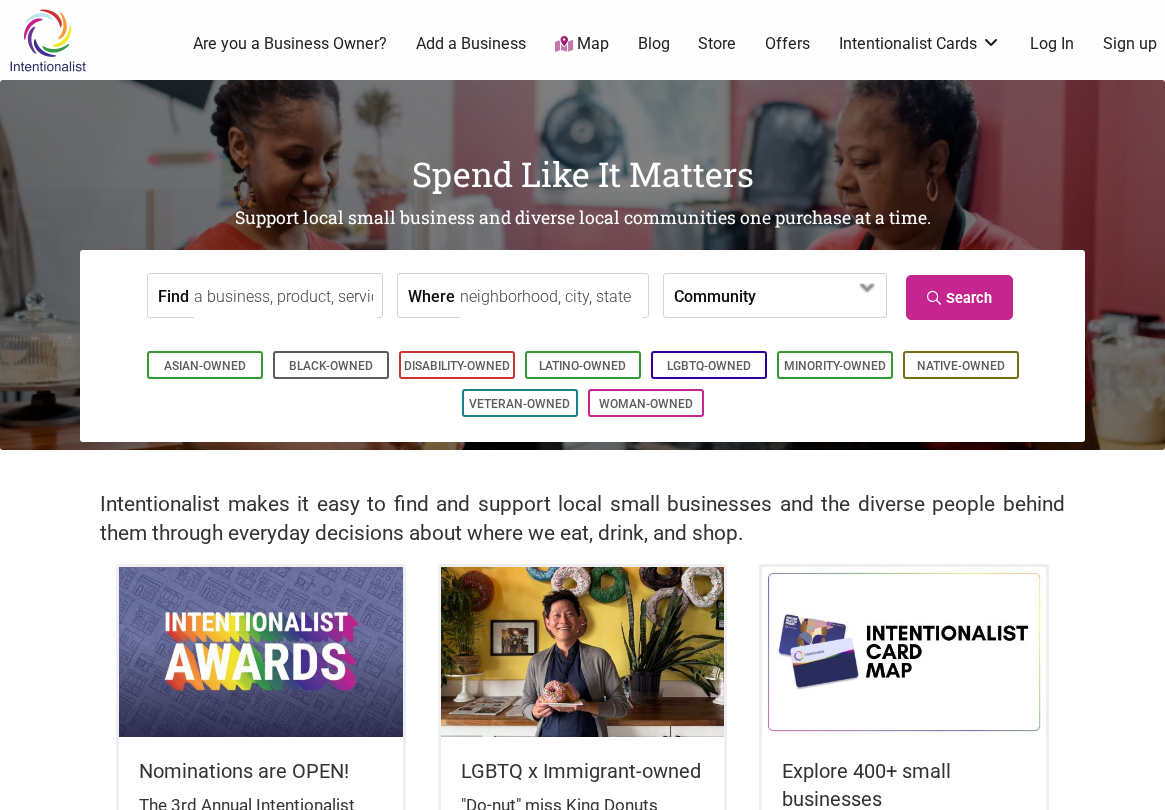 scroll, scrollTop: 0, scrollLeft: 0, axis: both 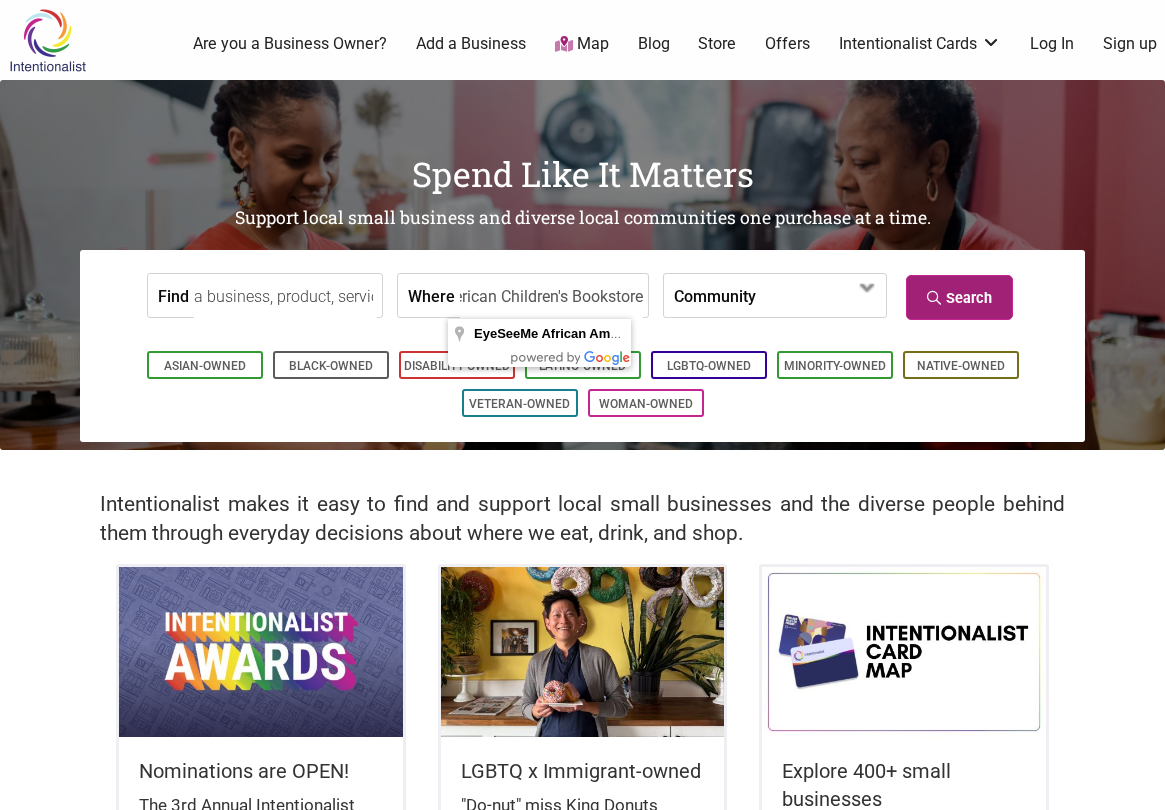 type on "EyeSeeMe African American Children's Bookstore" 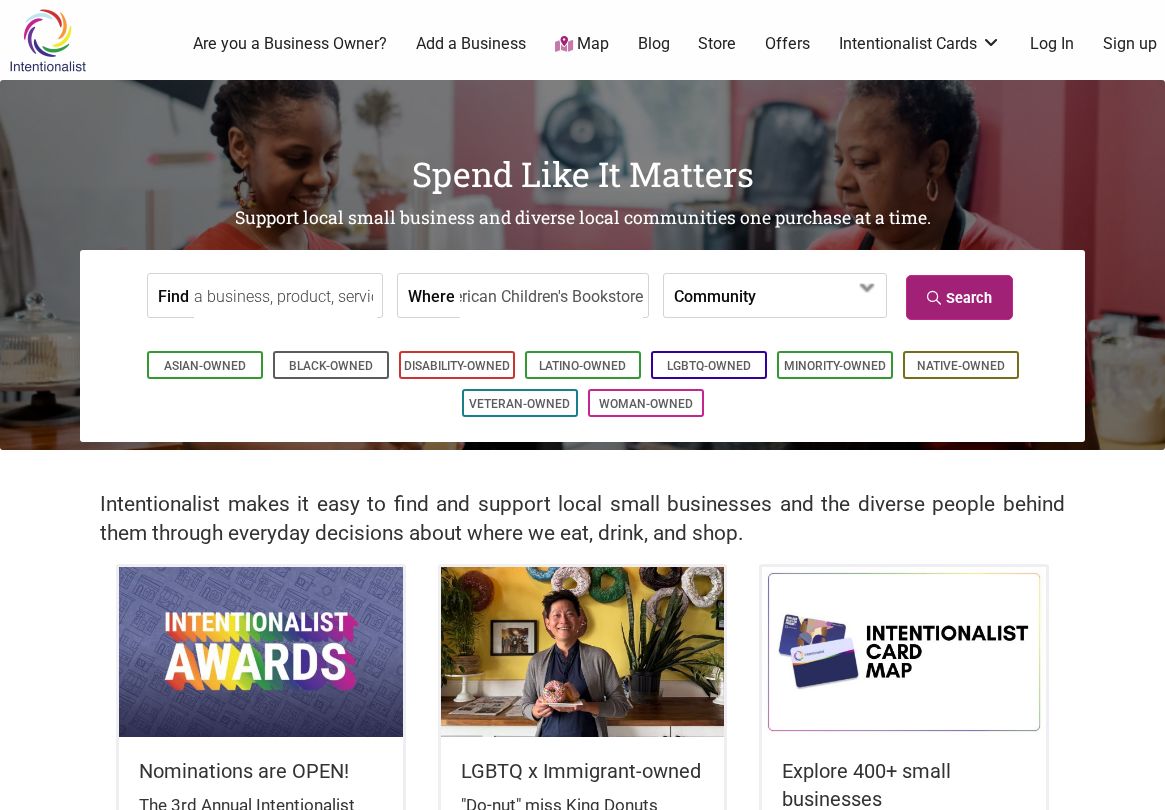 scroll, scrollTop: 0, scrollLeft: 0, axis: both 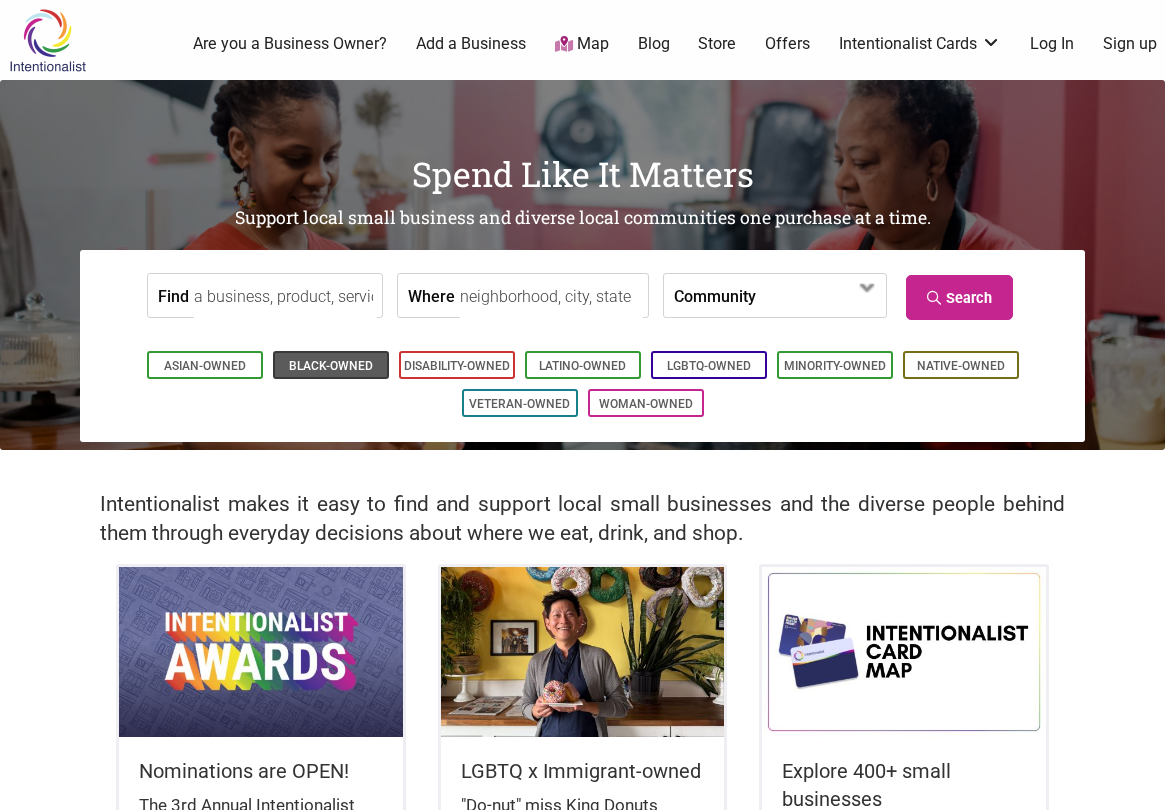 click on "Black-Owned" at bounding box center [331, 366] 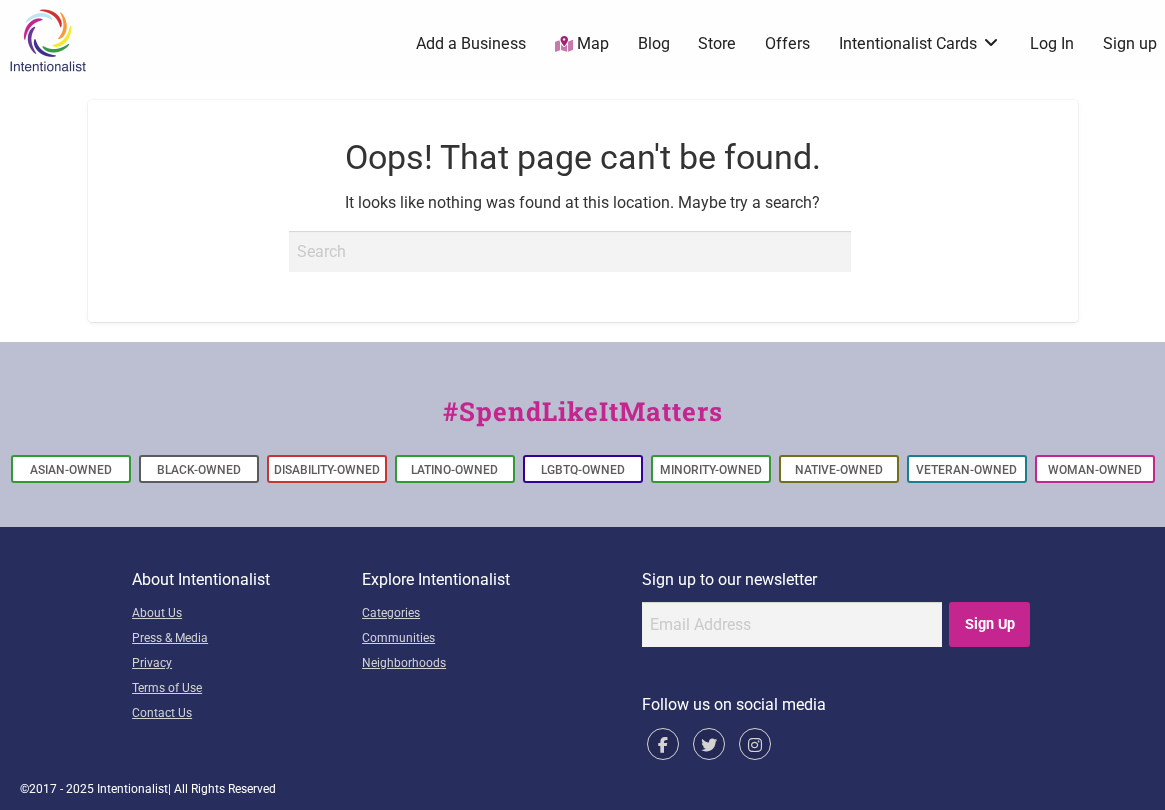 scroll, scrollTop: 0, scrollLeft: 0, axis: both 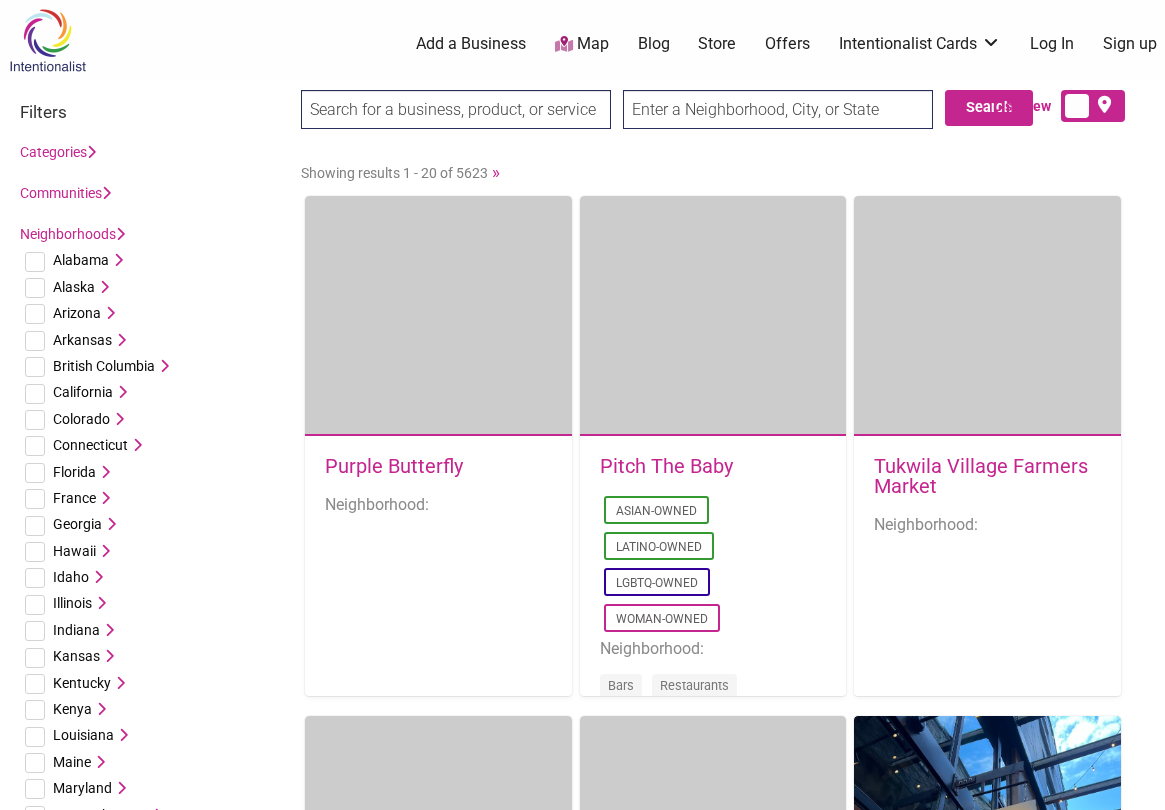 type on "EyeSeeMe" 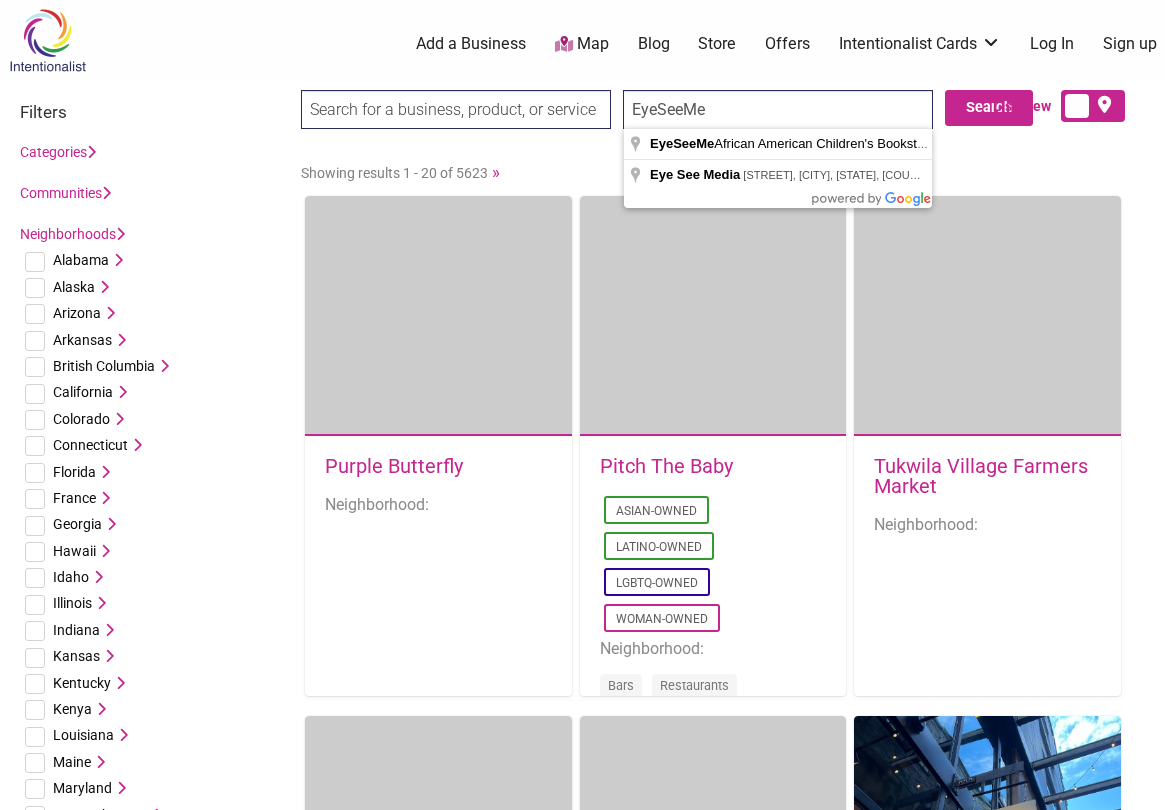 scroll, scrollTop: 0, scrollLeft: 250, axis: horizontal 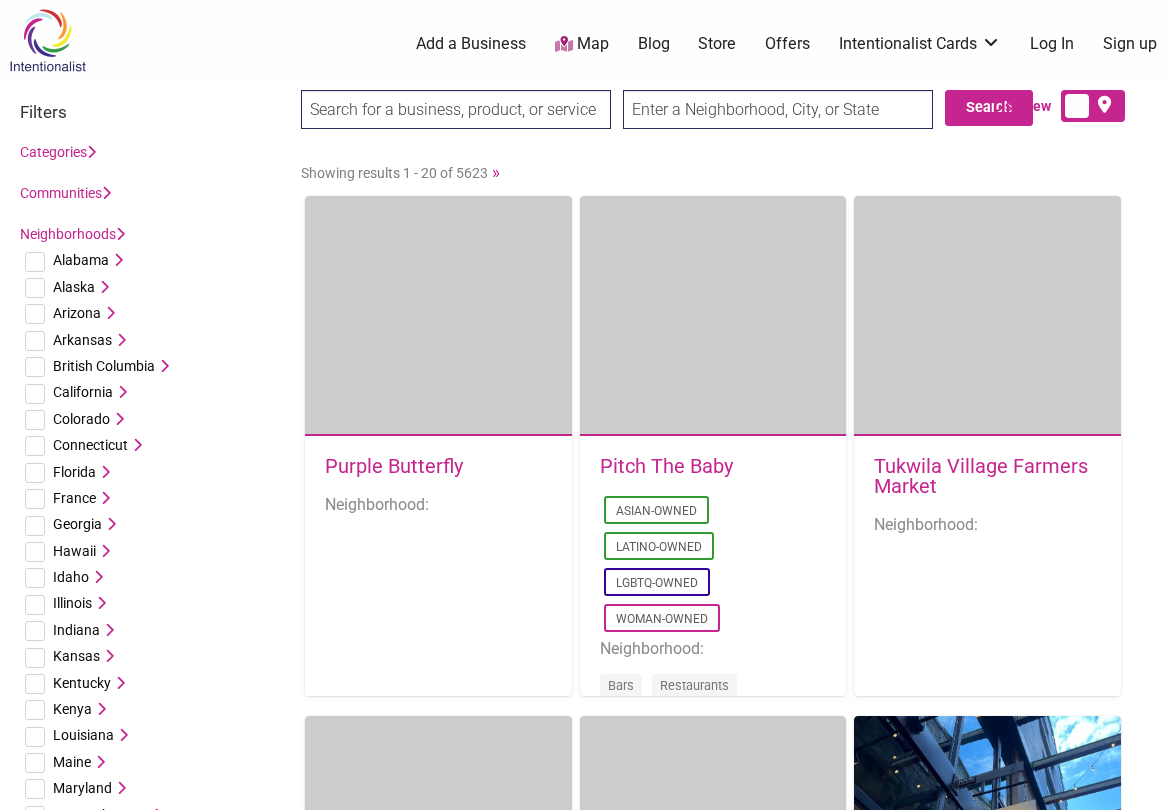 type on "EyeSeeMe" 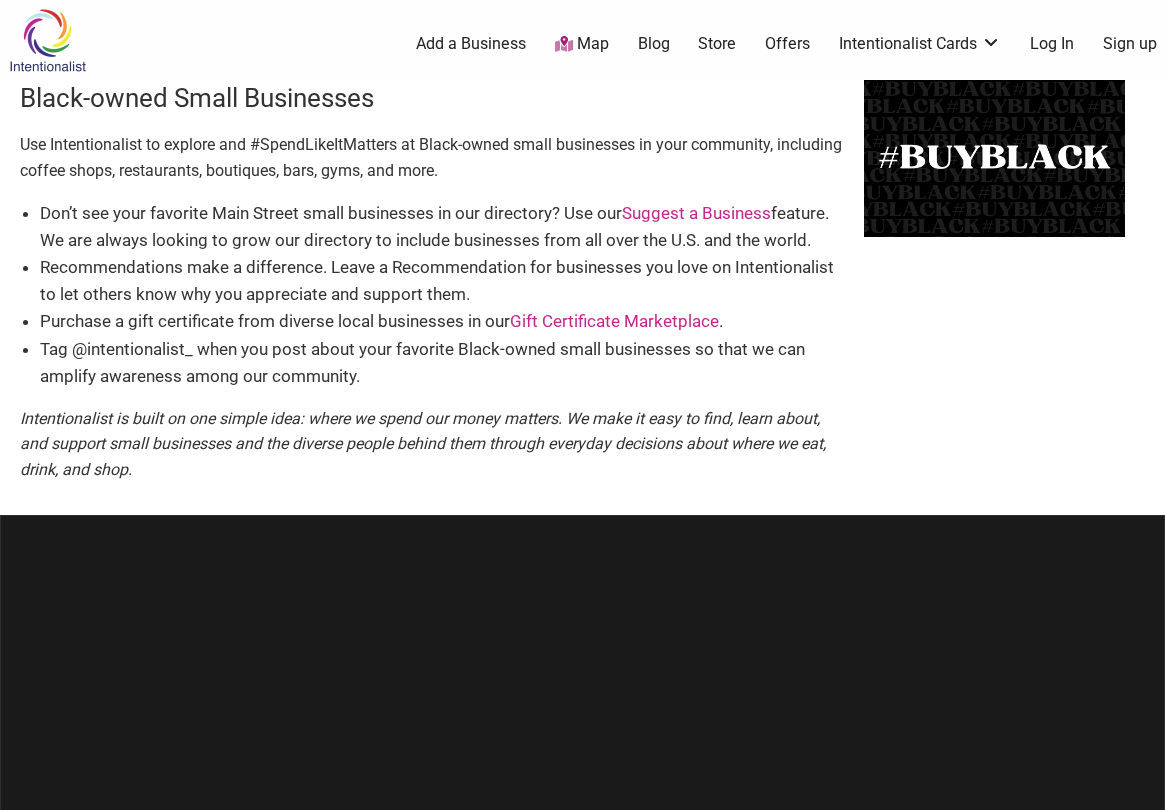 scroll, scrollTop: 0, scrollLeft: 0, axis: both 